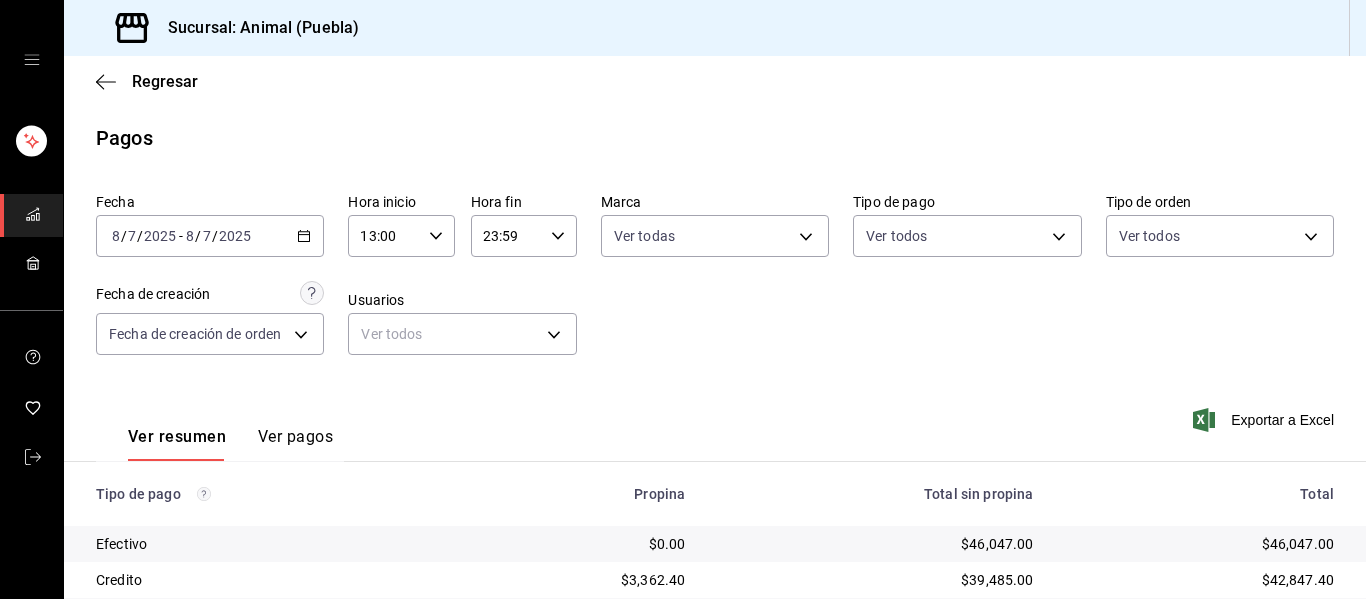 scroll, scrollTop: 0, scrollLeft: 0, axis: both 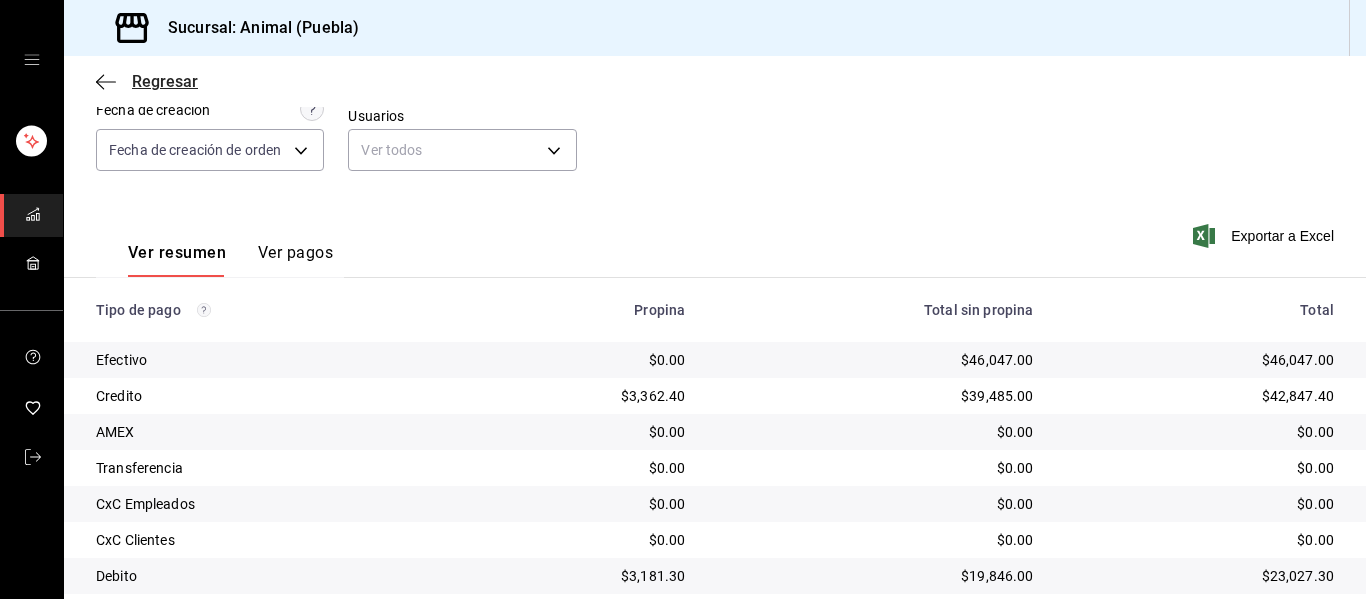 click 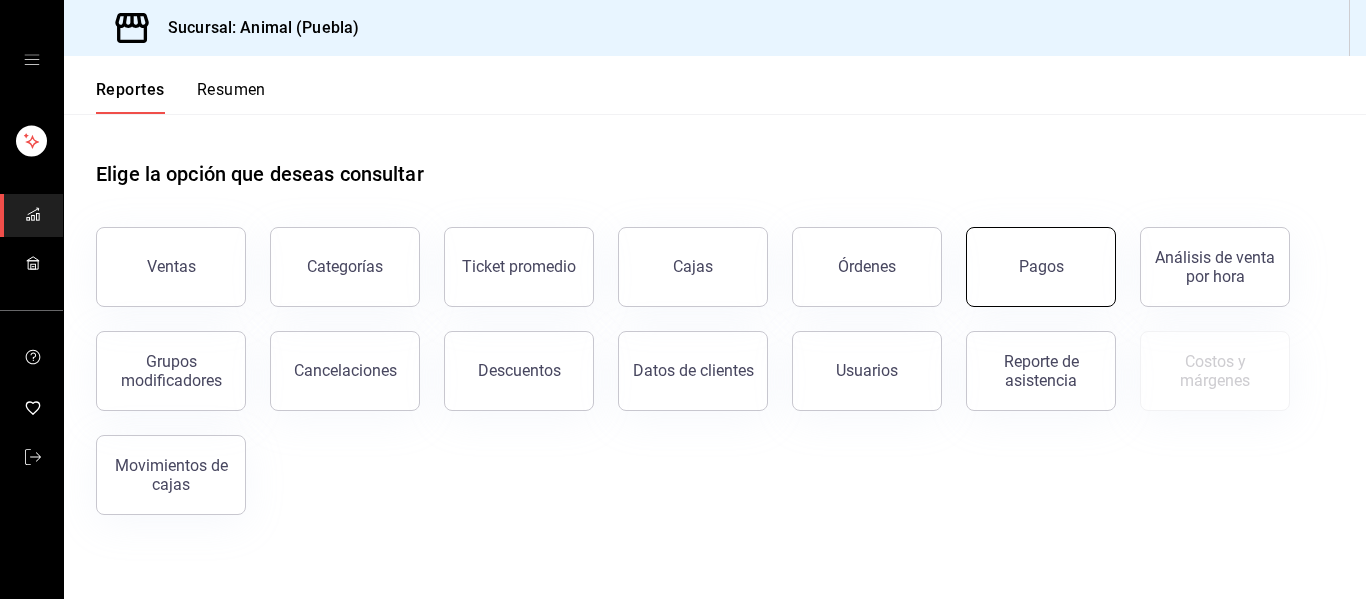 click on "Pagos" at bounding box center [1041, 266] 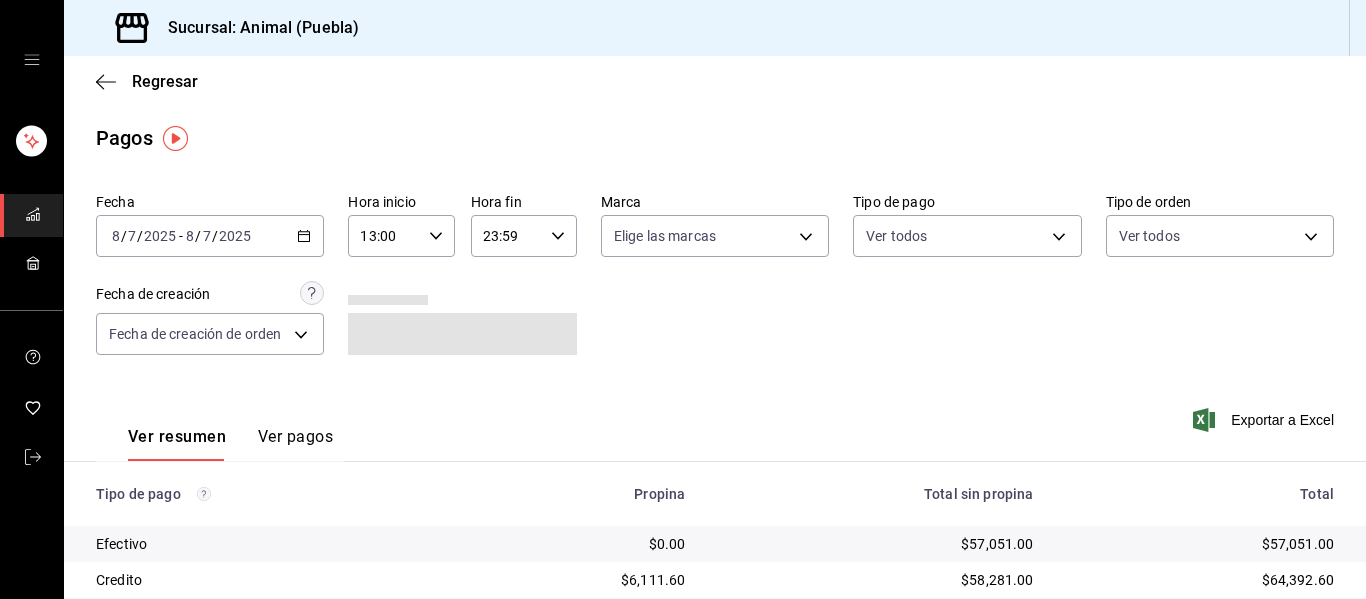 click 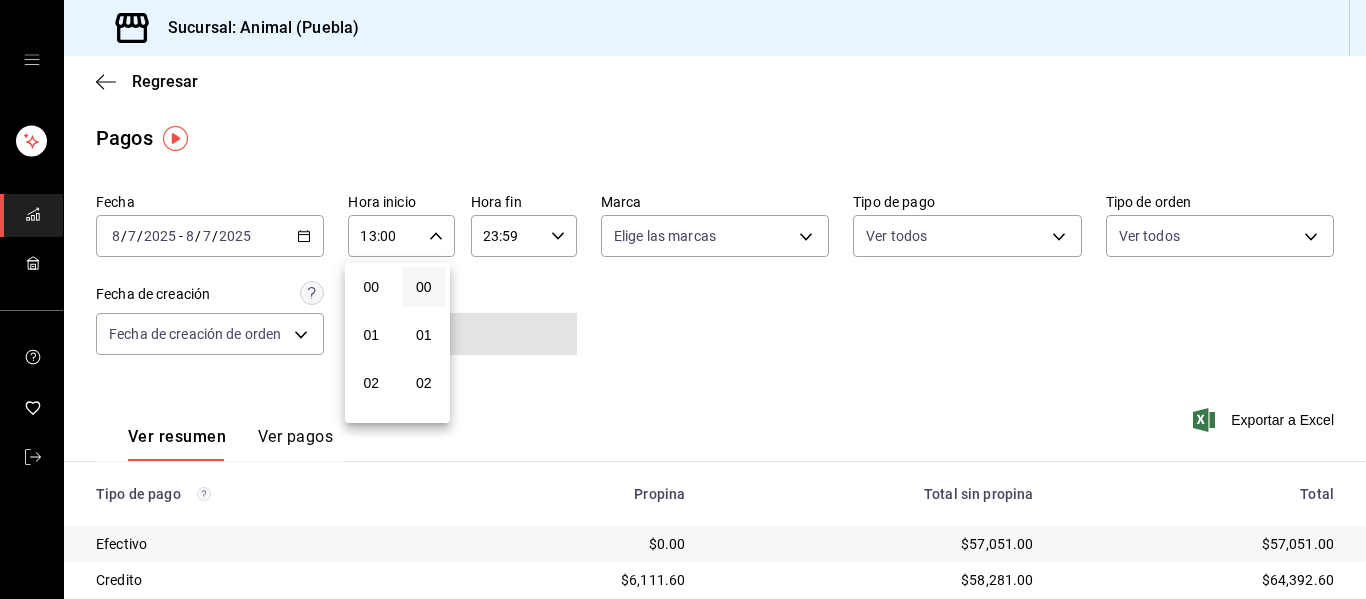 scroll, scrollTop: 624, scrollLeft: 0, axis: vertical 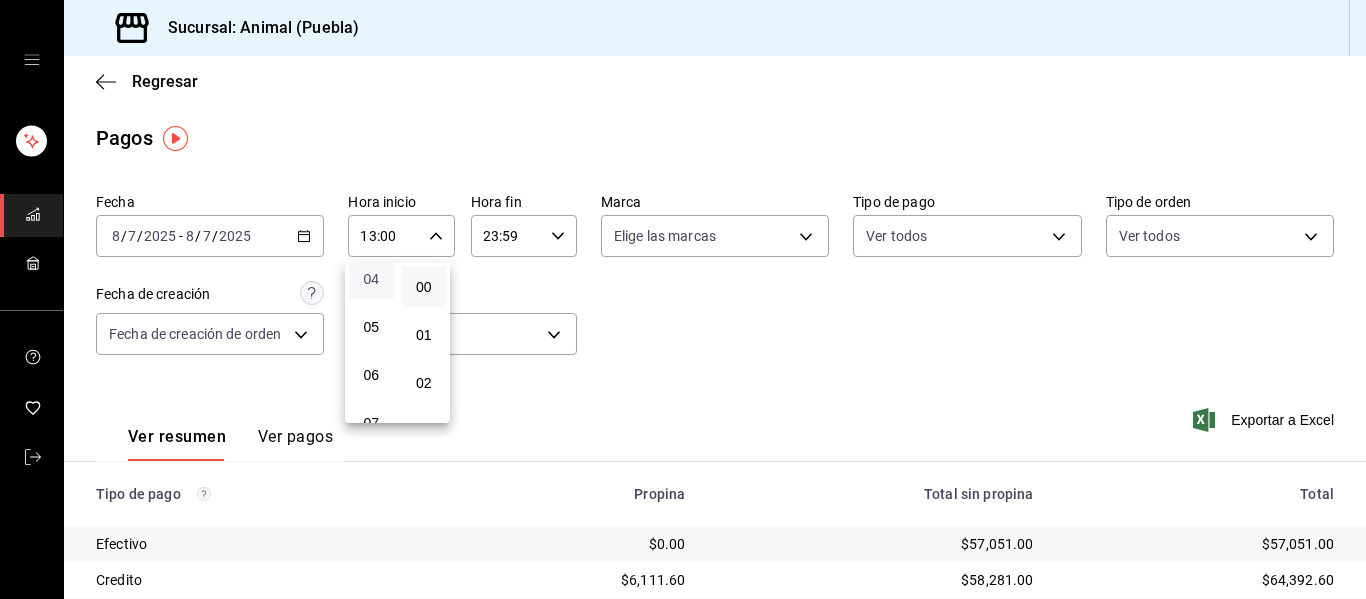 click on "04" at bounding box center [371, 279] 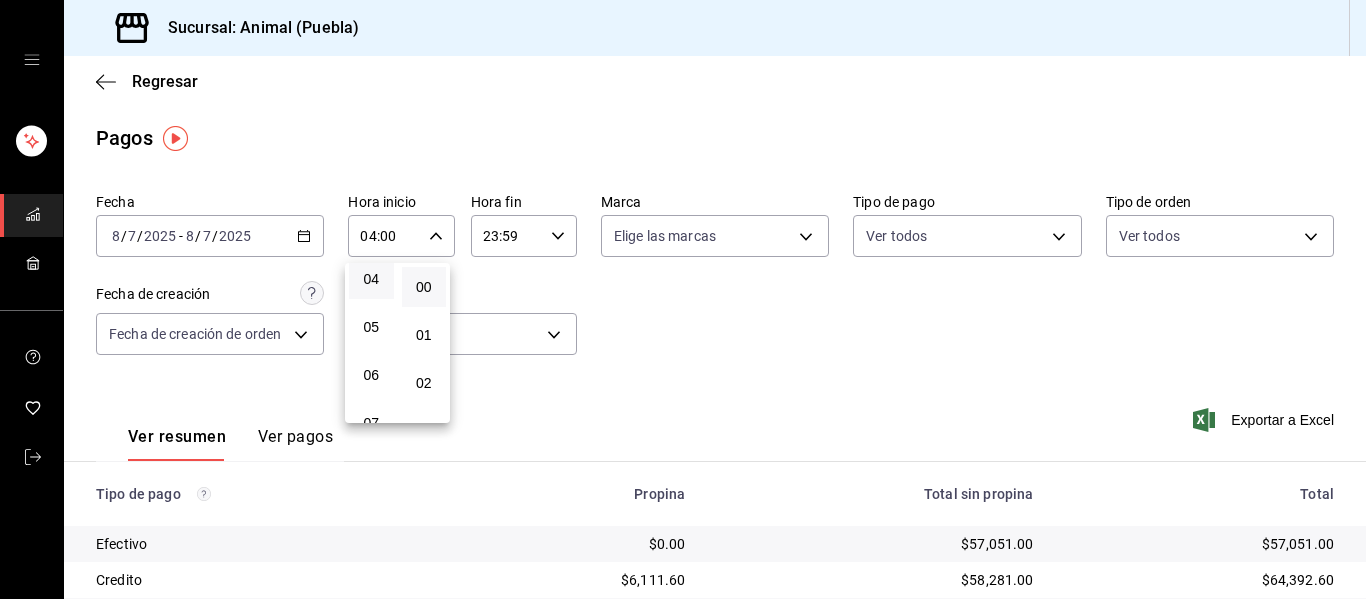 click at bounding box center (683, 299) 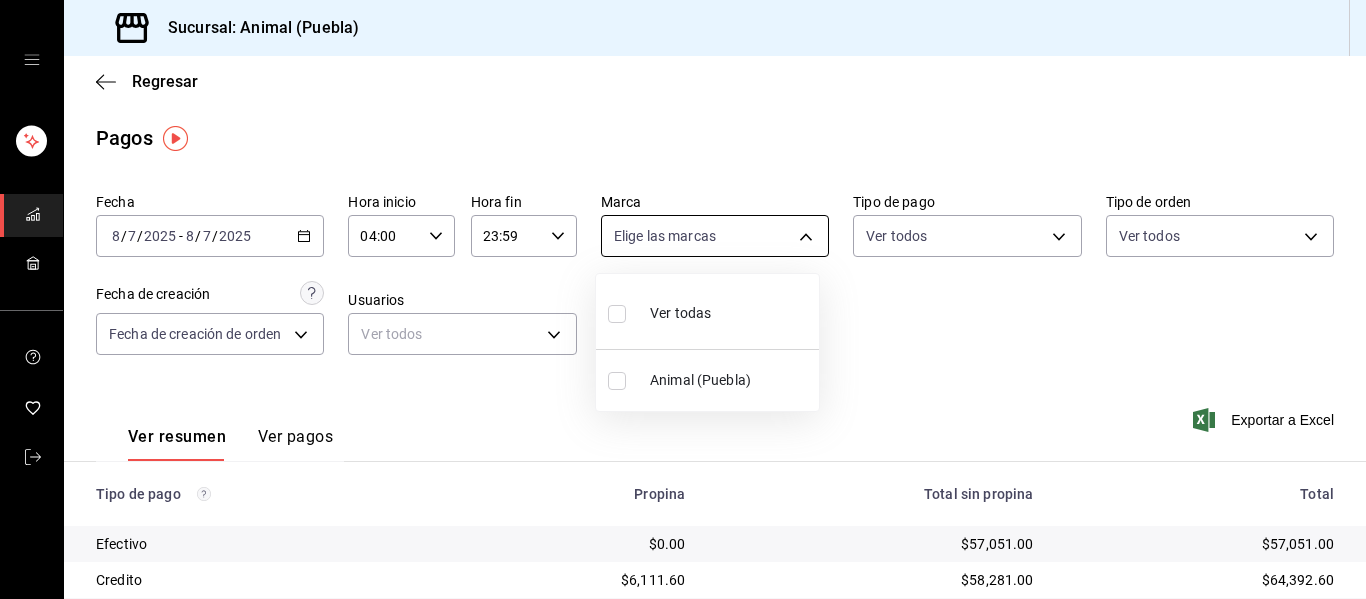 click on "Sucursal: Animal ([CITY]) Regresar Pagos Fecha [DATE] [DATE] - [DATE] [DATE] Hora inicio [TIME] Hora inicio Hora fin [TIME] Hora fin Marca Elige las marcas Tipo de pago Ver todos Tipo de orden Ver todos Fecha de creación   Fecha de creación de orden ORDER Usuarios Ver todos null Ver resumen Ver pagos Exportar a Excel Tipo de pago   Propina Total sin propina Total Efectivo $0.00 $57,051.00 $57,051.00 Credito $6,111.60 $58,281.00 $64,392.60 AMEX $0.00 $0.00 $0.00 Transferencia $0.00 $0.00 $0.00 CxC Empleados $0.00 $0.00 $0.00 CxC Clientes $0.00 $0.00 $0.00 Debito $3,807.80 $29,633.00 $33,440.80 USD $0.00 $0.00 $0.00 Total $9,919.40 $144,965.00 $154,884.40 GANA 1 MES GRATIS EN TU SUSCRIPCIÓN AQUÍ ¿Recuerdas cómo empezó tu restaurante?
Hoy puedes ayudar a un colega a tener el mismo cambio que tú viviste.
Recomienda Parrot directamente desde tu Portal Administrador.
Es fácil y rápido.
🎁 Por cada restaurante que se una, ganas 1 mes gratis. Ver video tutorial Ir a video Ver todas" at bounding box center (683, 299) 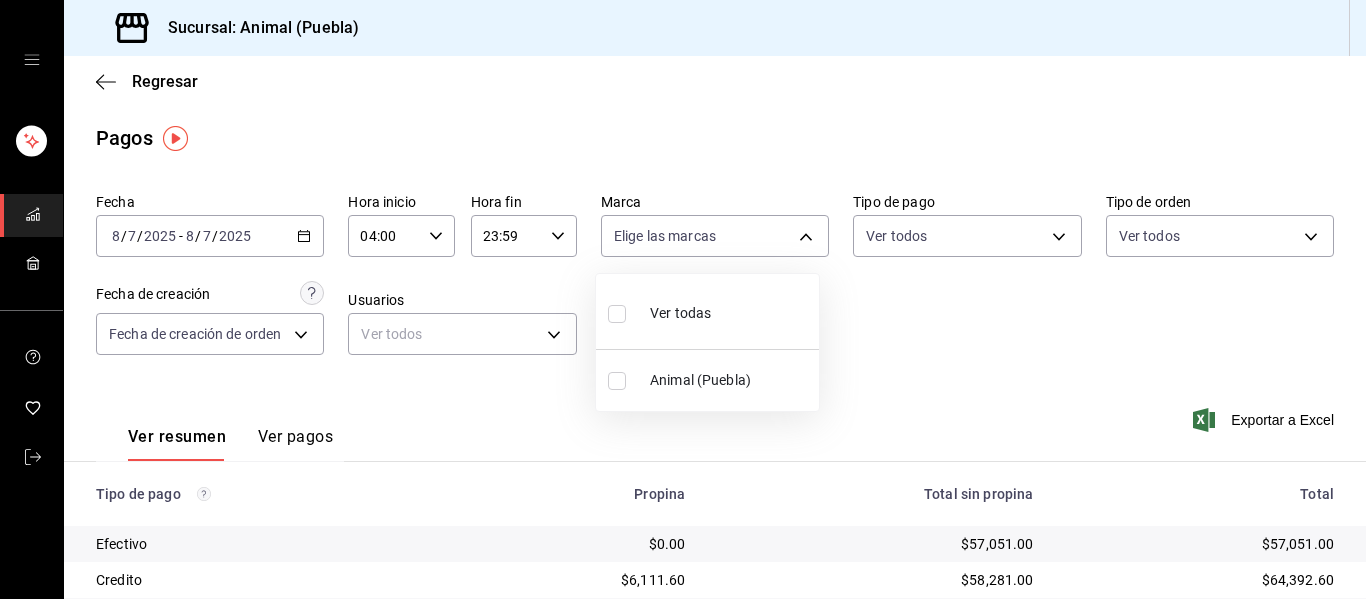 click on "Ver todas" at bounding box center (707, 311) 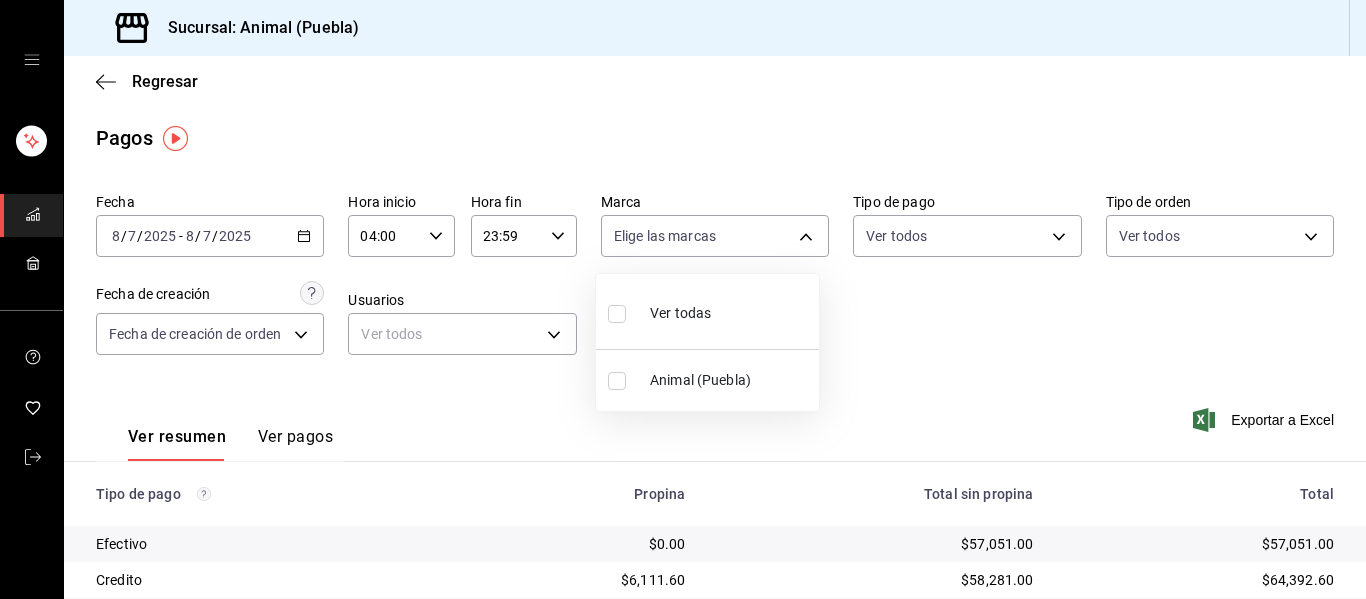 checkbox on "true" 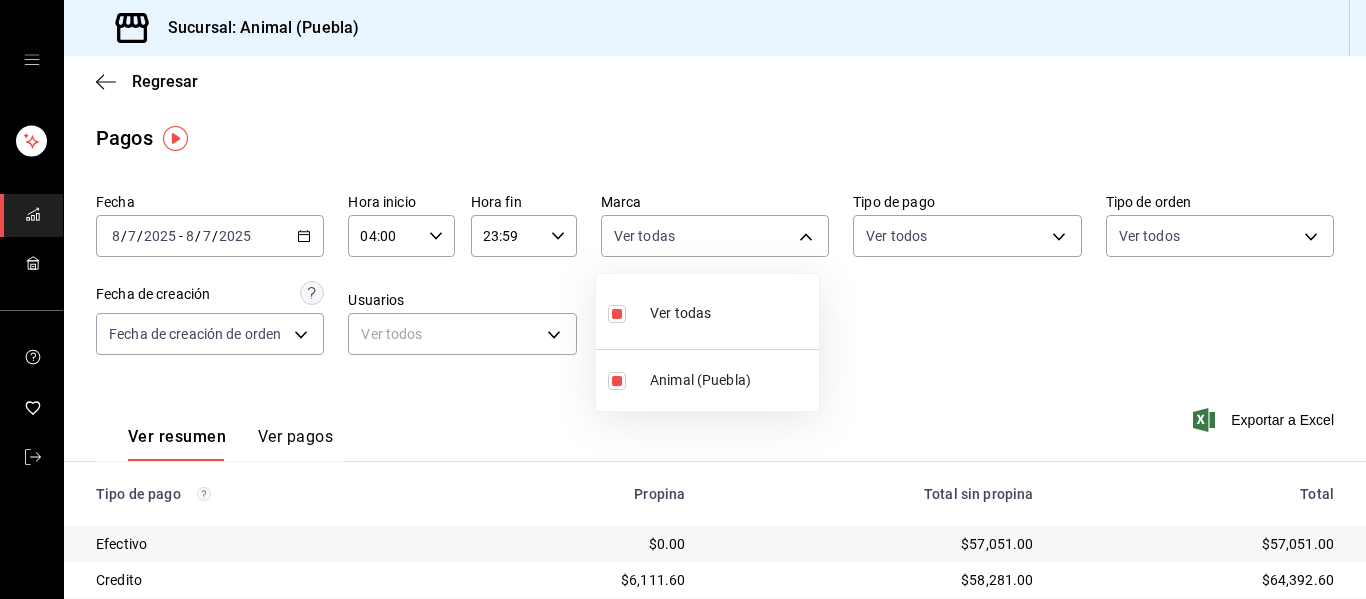 click at bounding box center (683, 299) 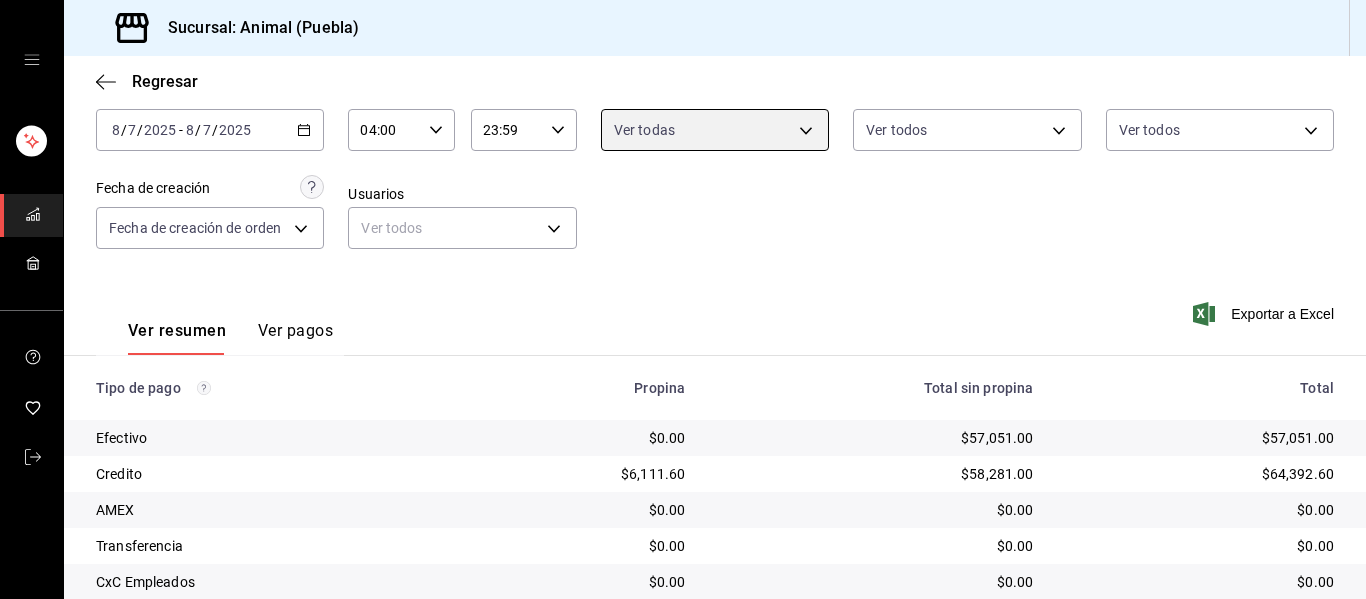 scroll, scrollTop: 284, scrollLeft: 0, axis: vertical 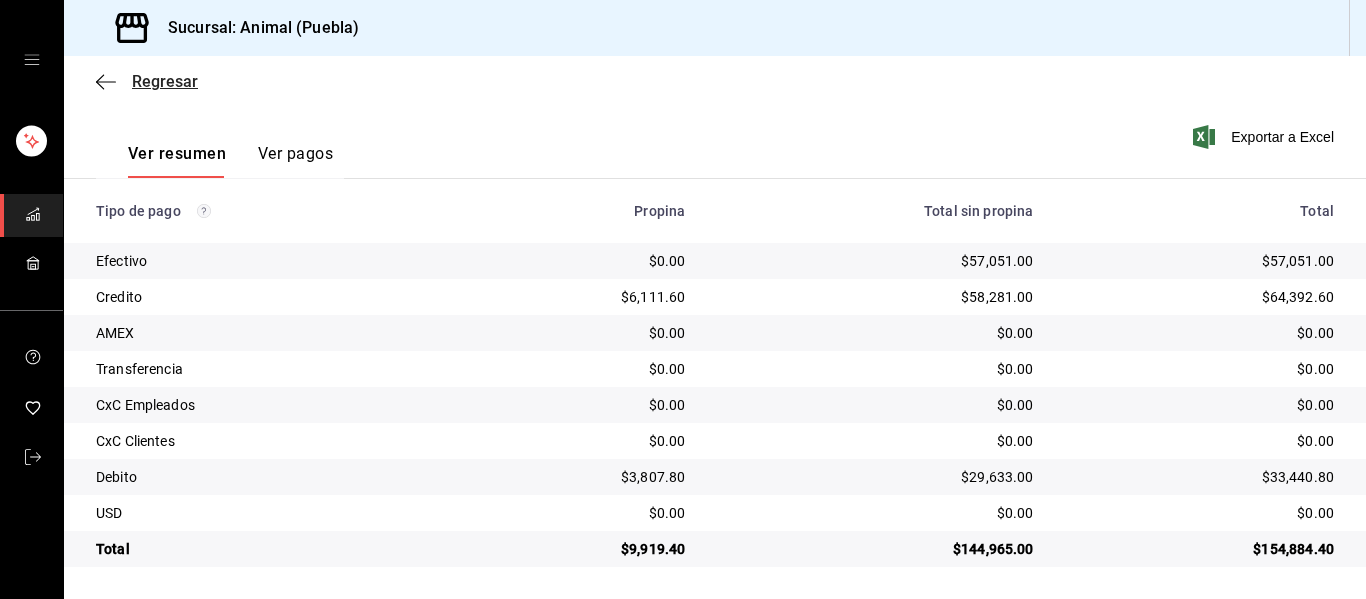 click 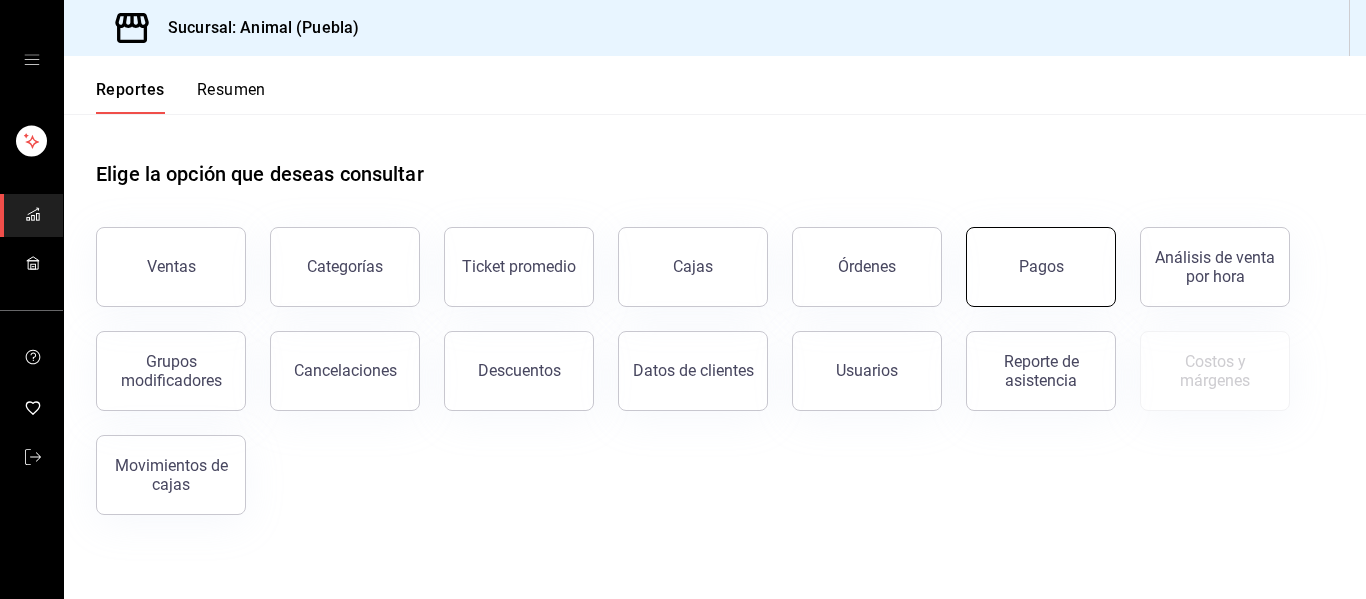 click on "Pagos" at bounding box center (1041, 267) 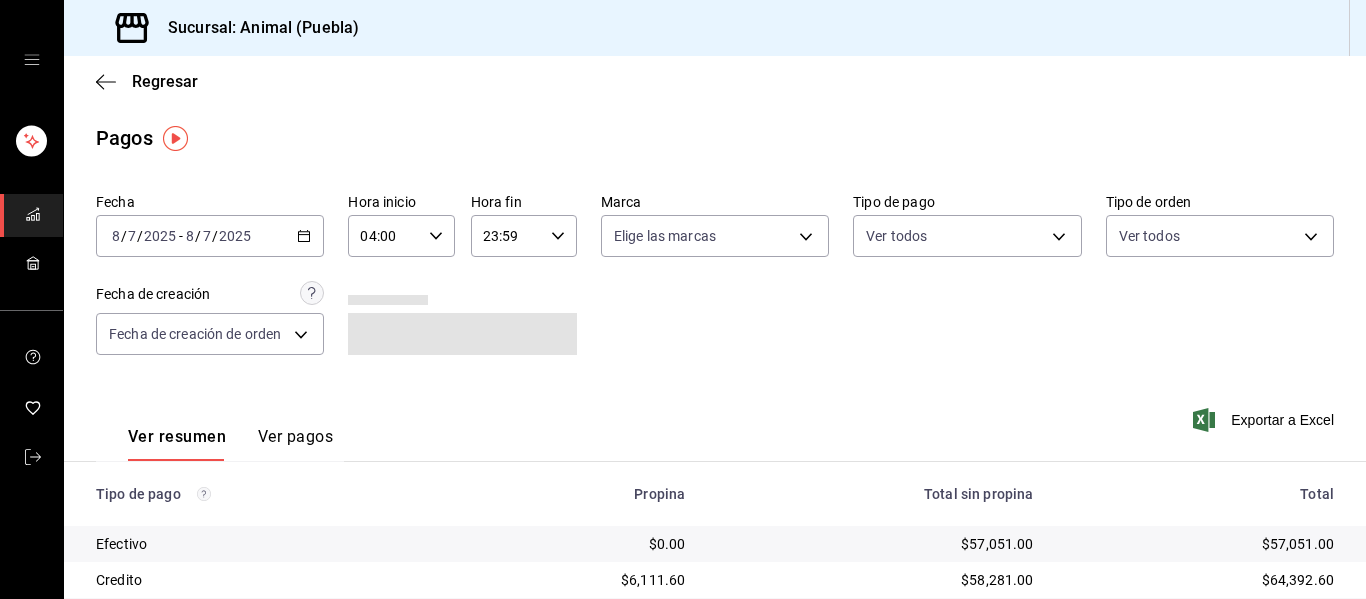 click on "2025-08-07 8 / 7 / 2025 - 2025-08-07 8 / 7 / 2025" at bounding box center [210, 236] 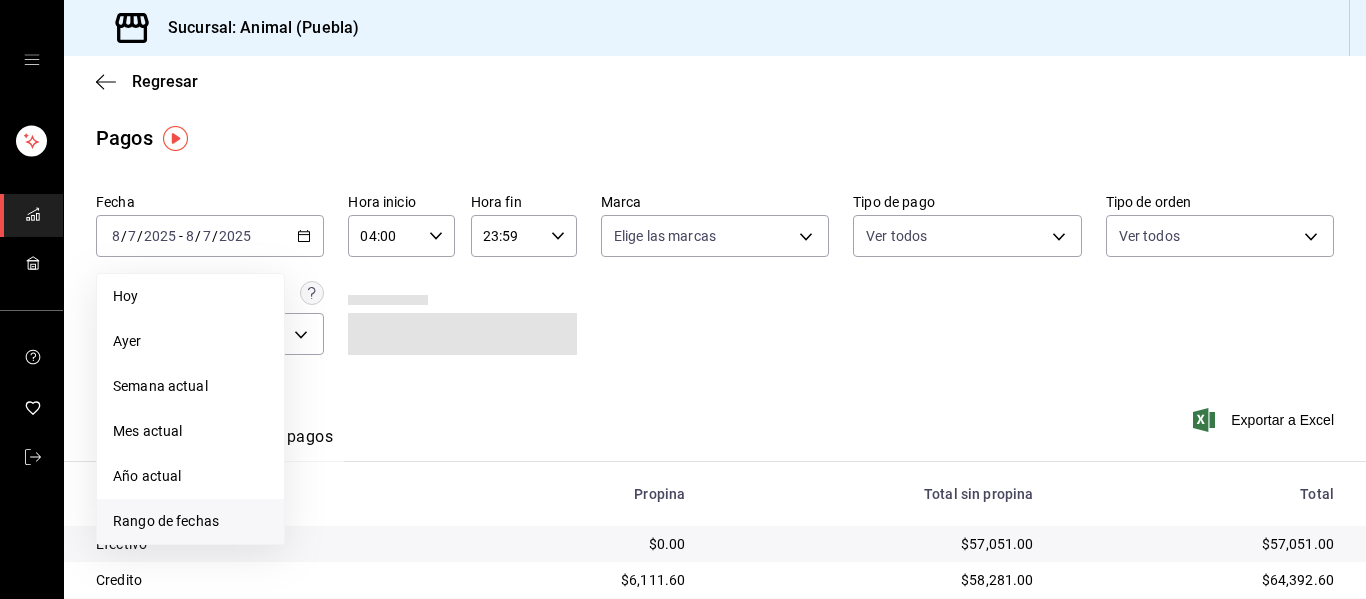 click on "Rango de fechas" at bounding box center (190, 521) 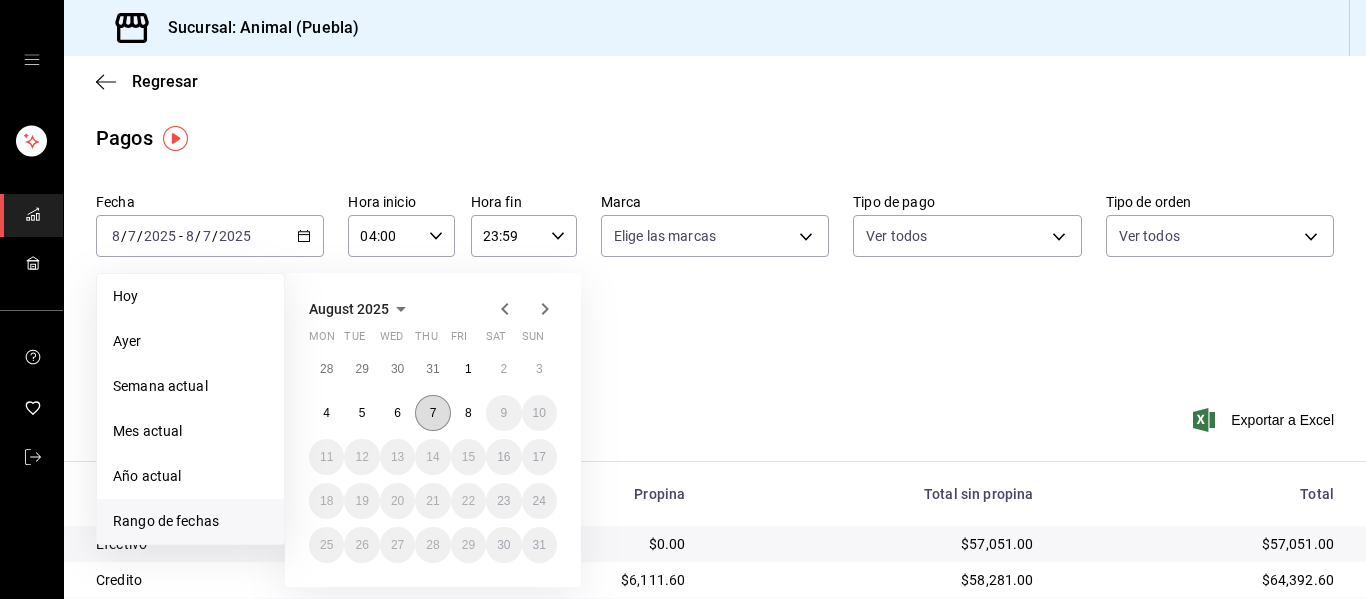 click on "7" at bounding box center [432, 413] 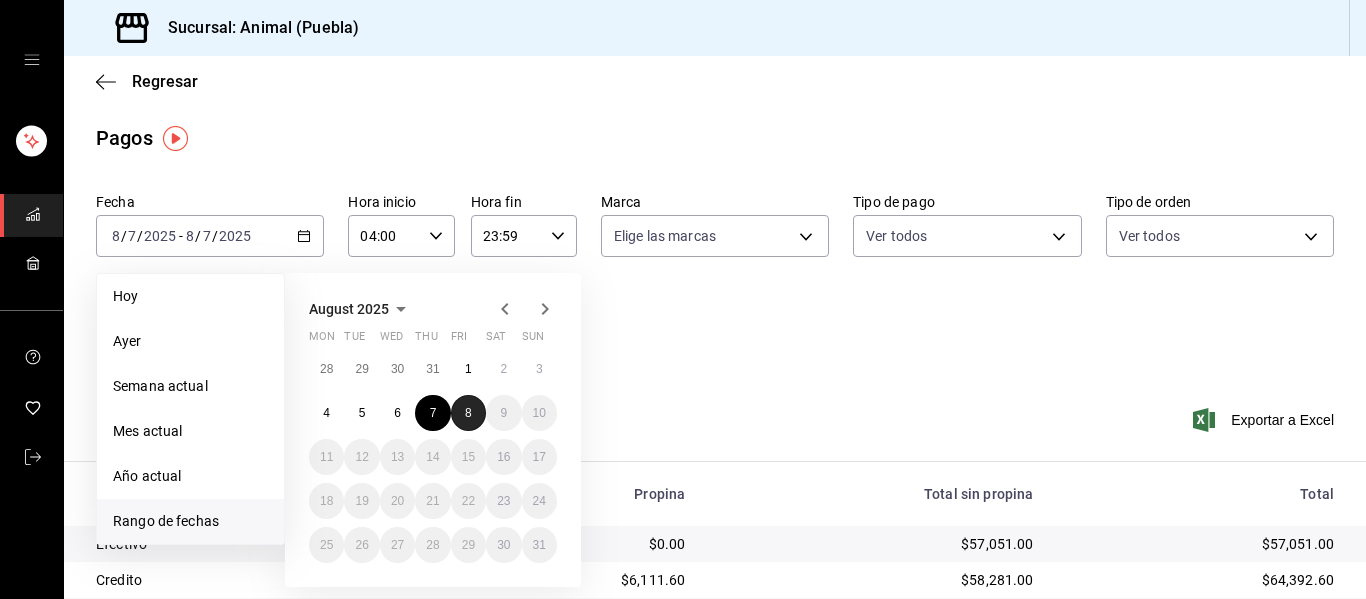 click on "8" at bounding box center (468, 413) 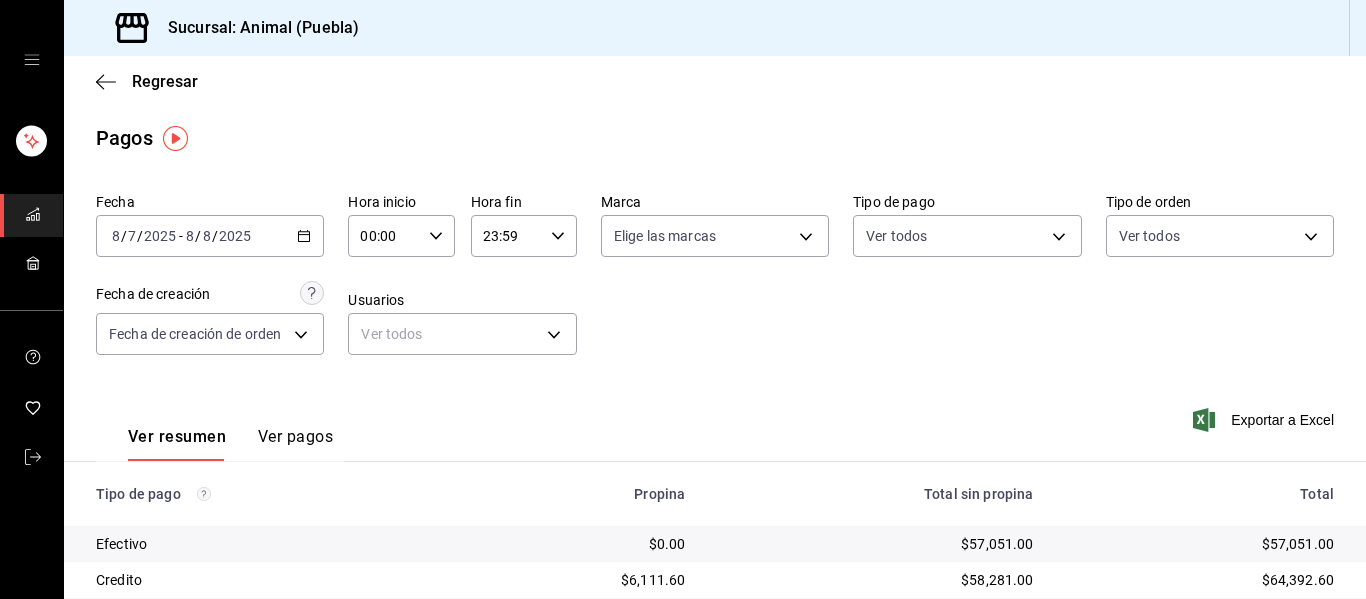 click 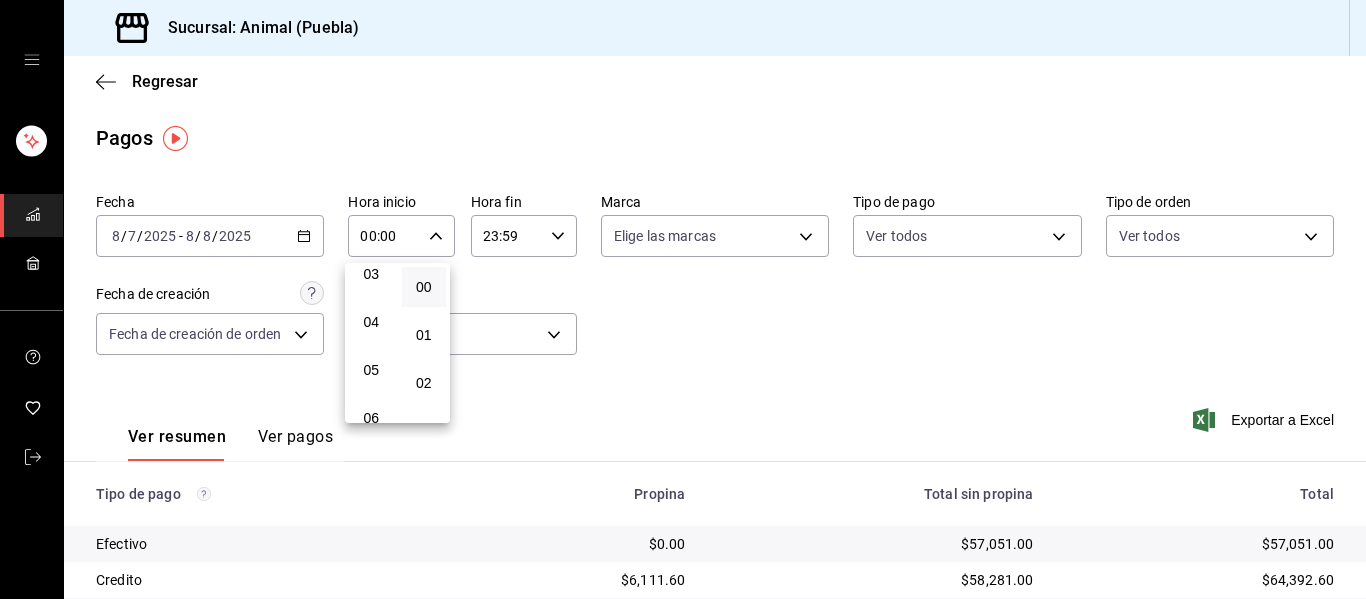 scroll, scrollTop: 200, scrollLeft: 0, axis: vertical 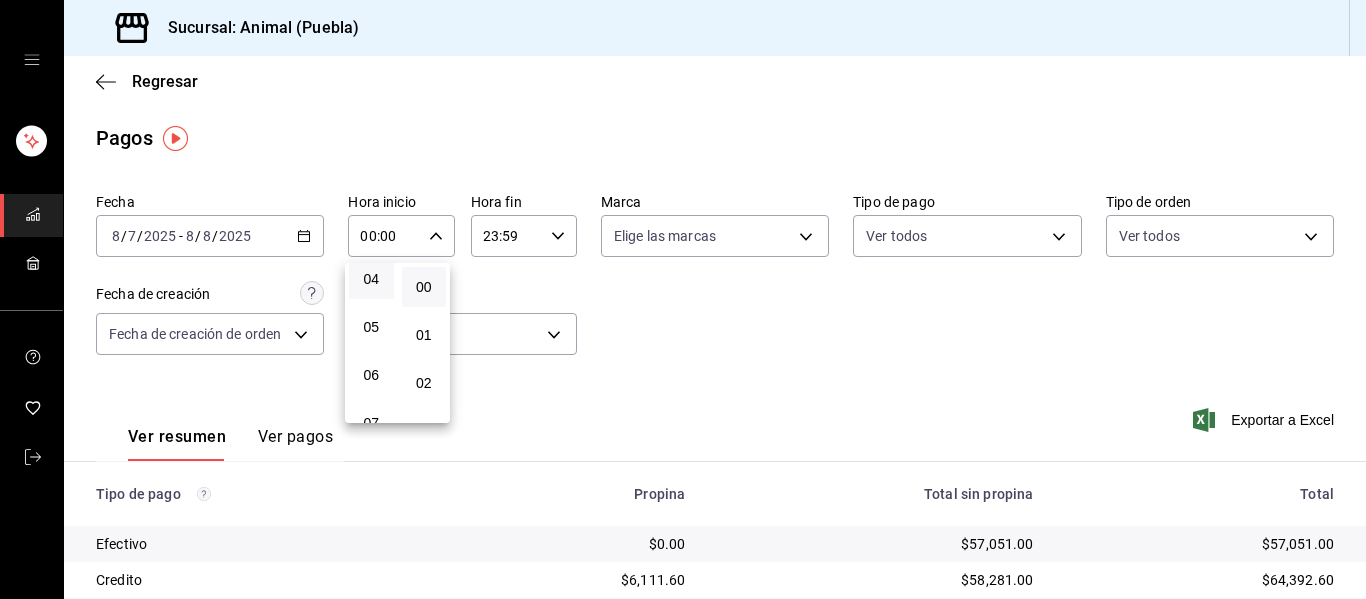 click on "04" at bounding box center (371, 279) 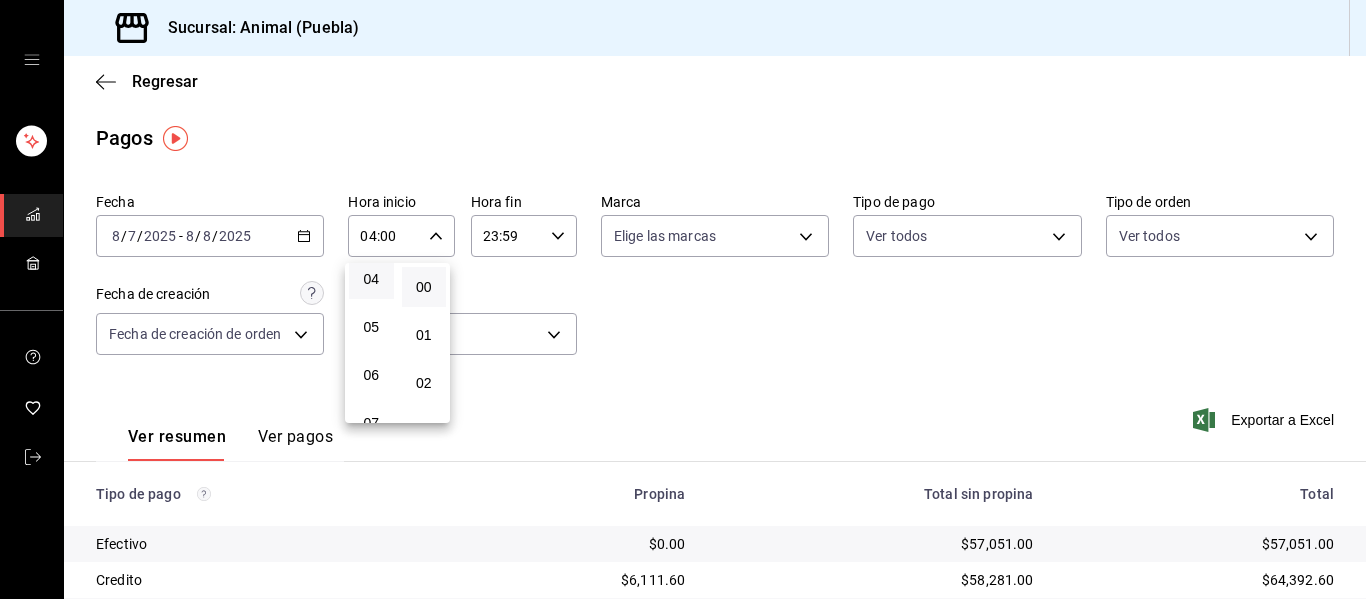 click at bounding box center [683, 299] 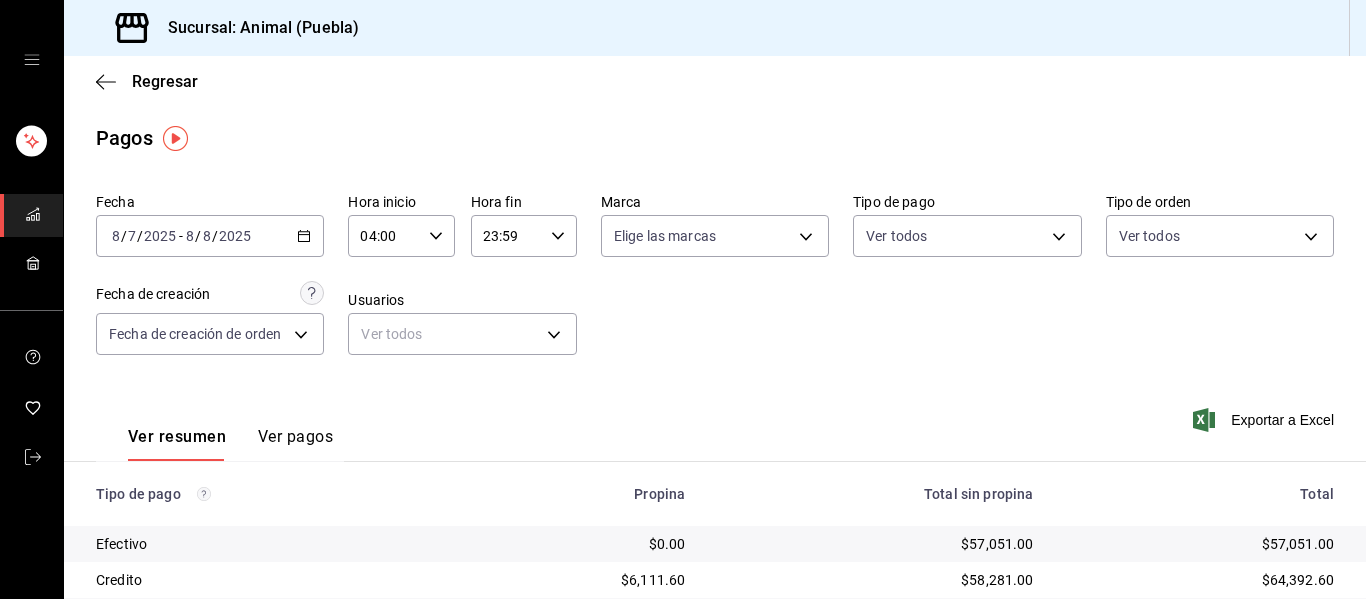 click 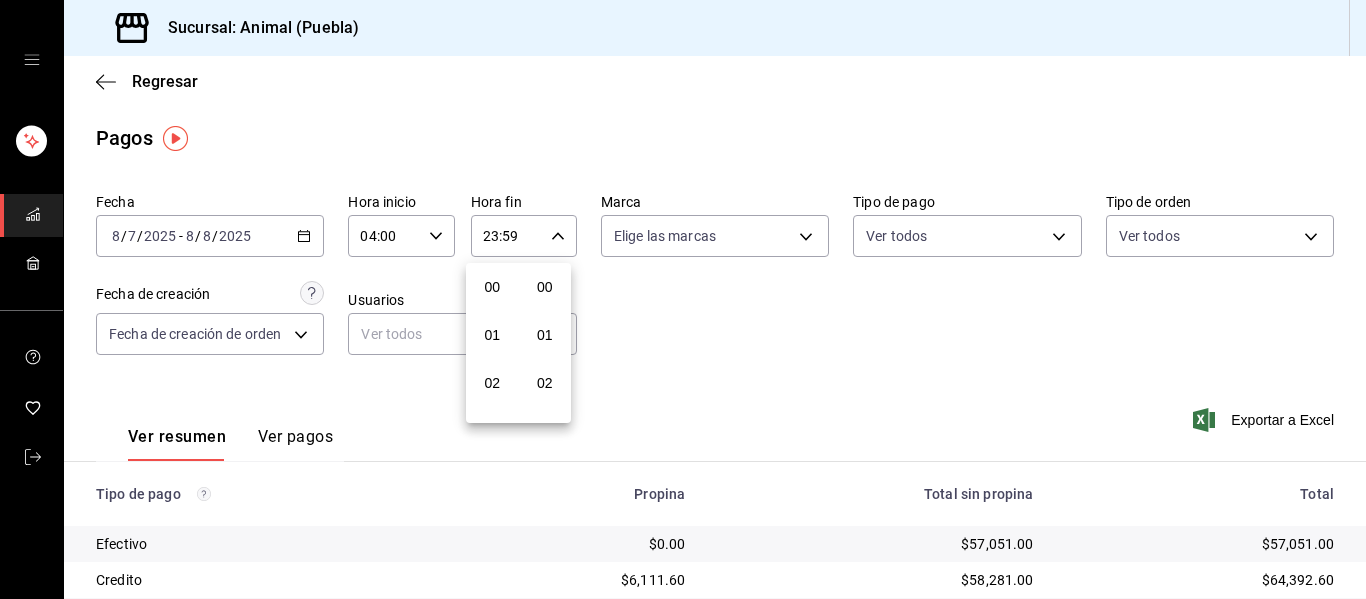 scroll, scrollTop: 992, scrollLeft: 0, axis: vertical 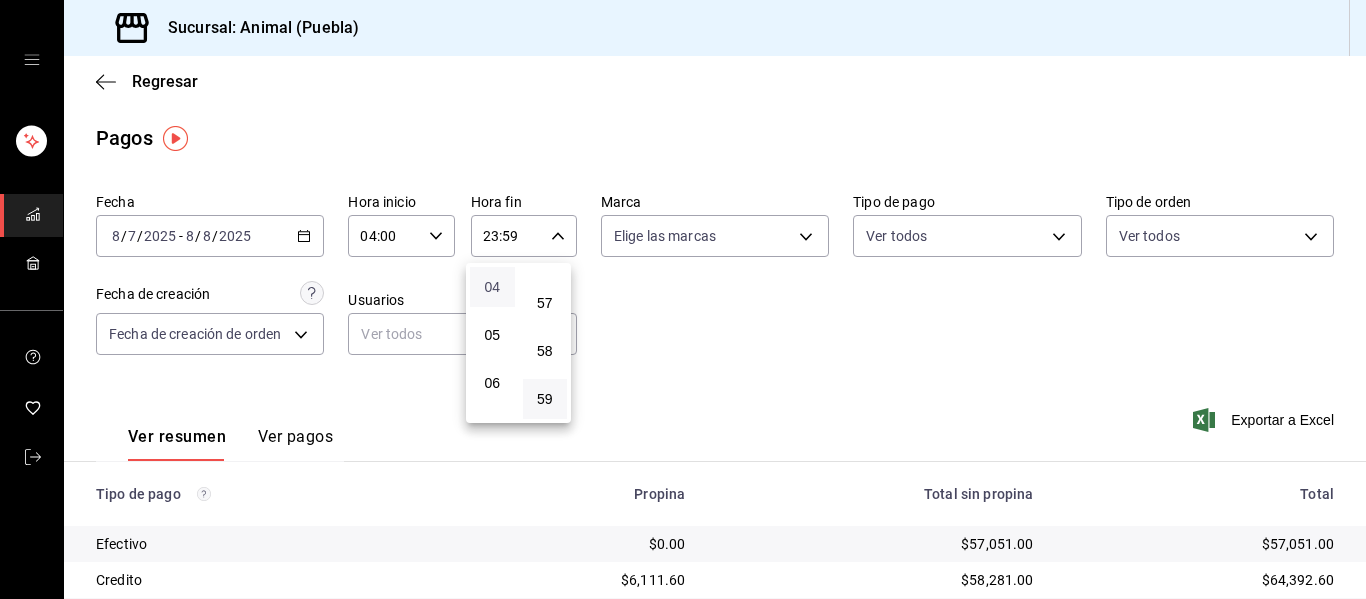 click on "04" at bounding box center [492, 287] 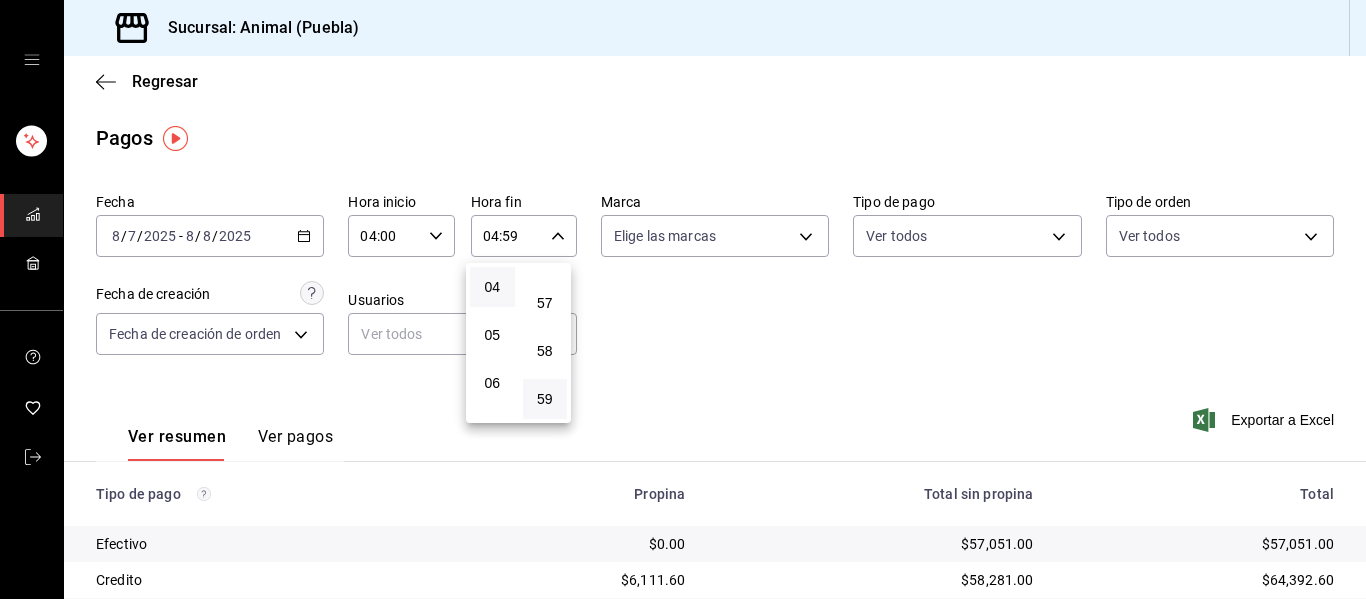 click at bounding box center (683, 299) 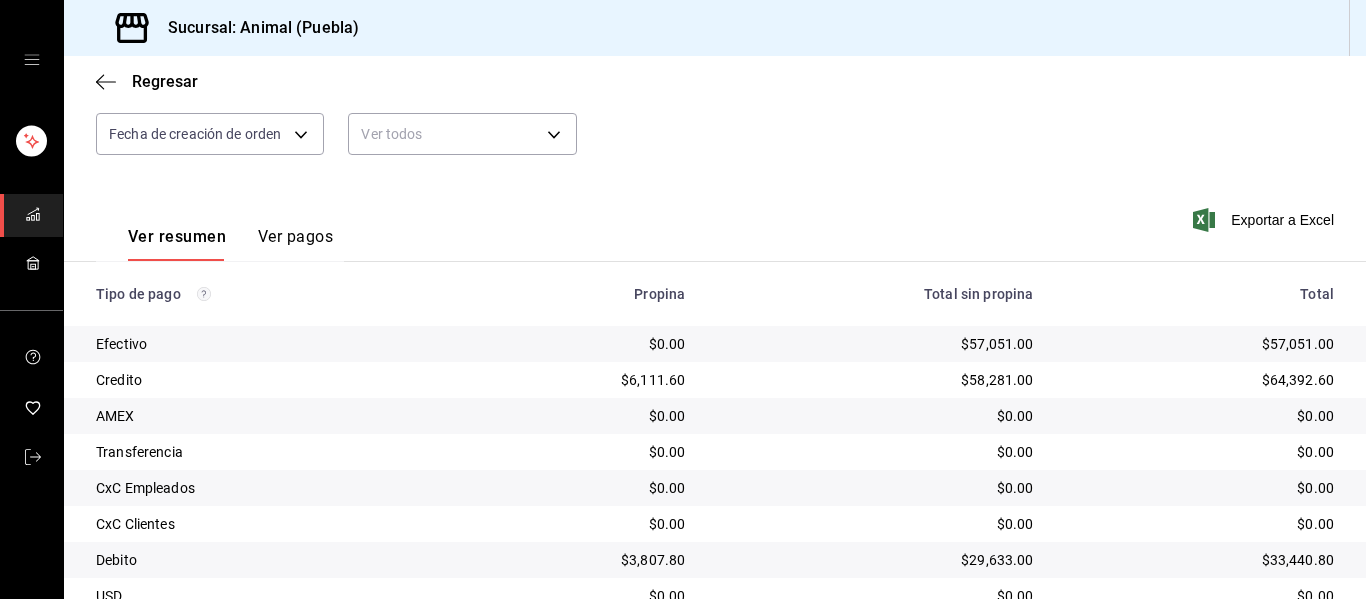 scroll, scrollTop: 284, scrollLeft: 0, axis: vertical 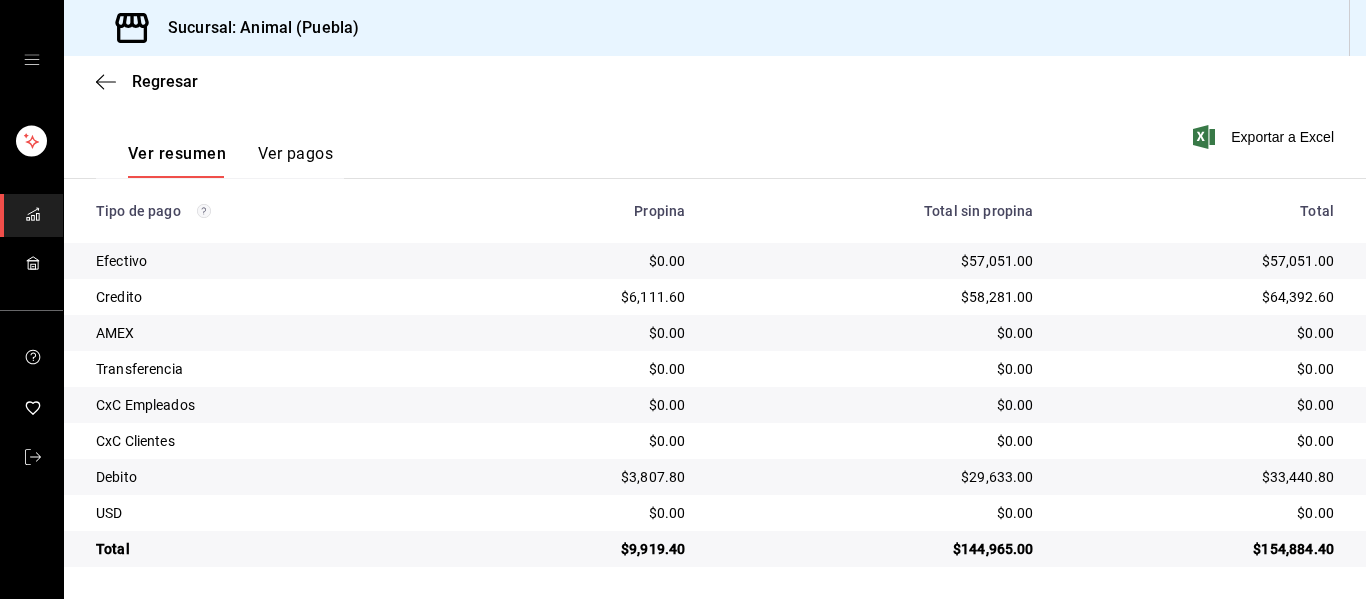 type 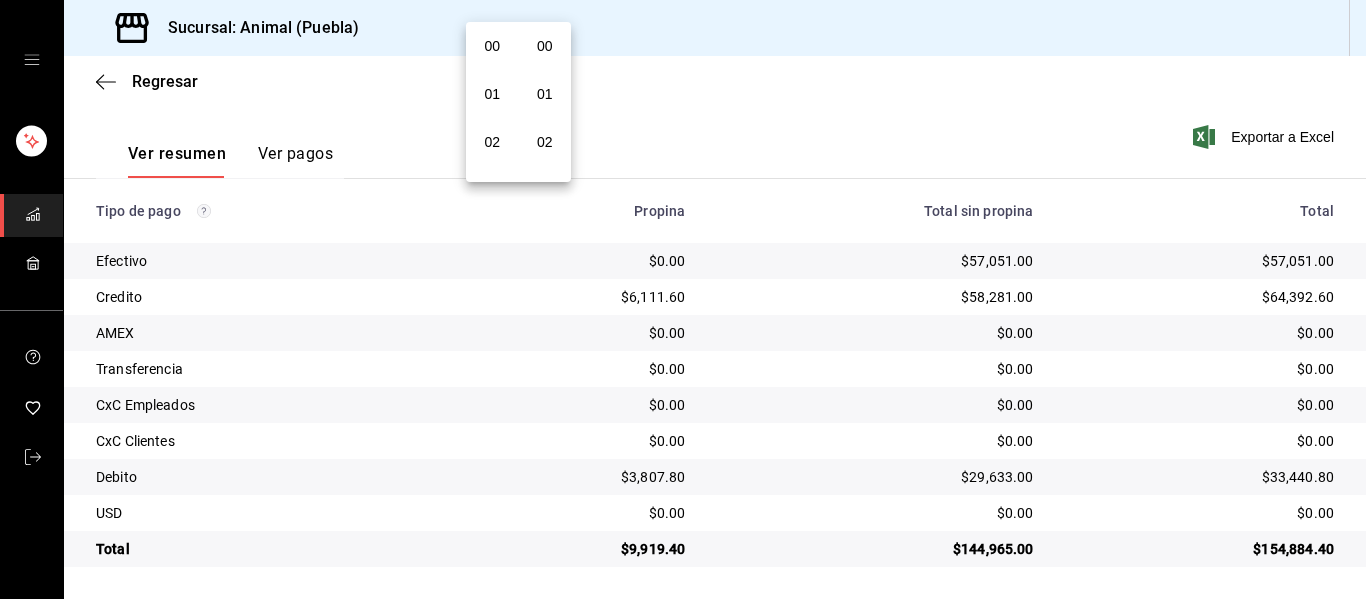scroll, scrollTop: 192, scrollLeft: 0, axis: vertical 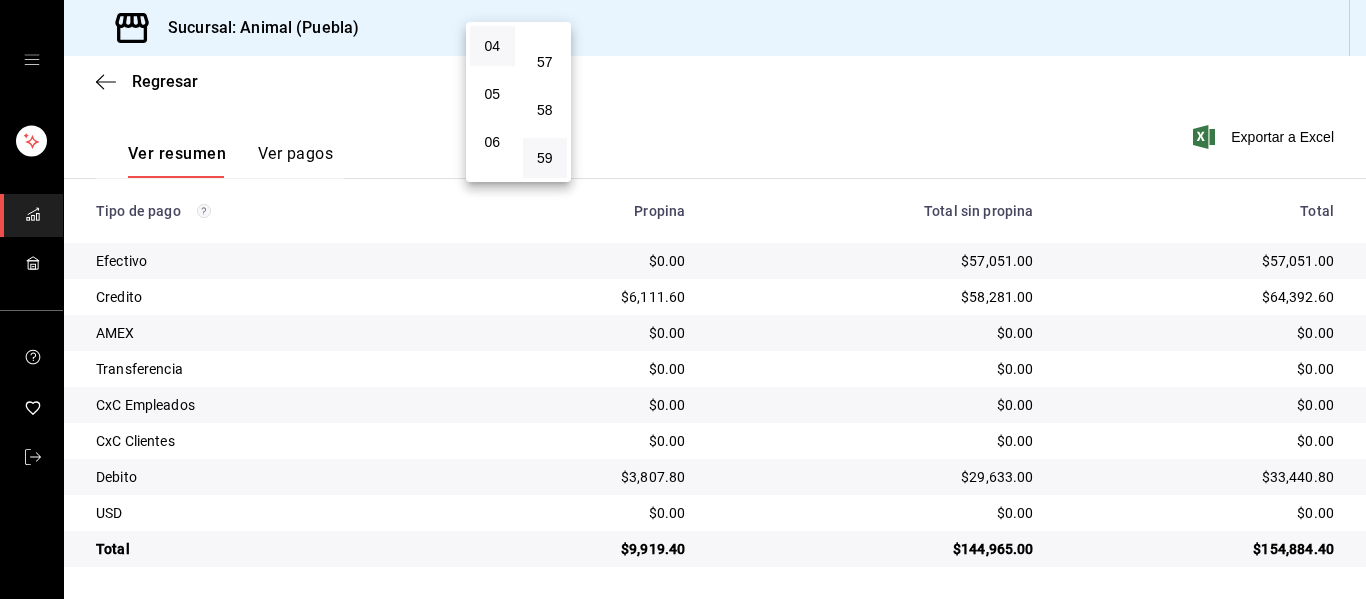 click at bounding box center (683, 299) 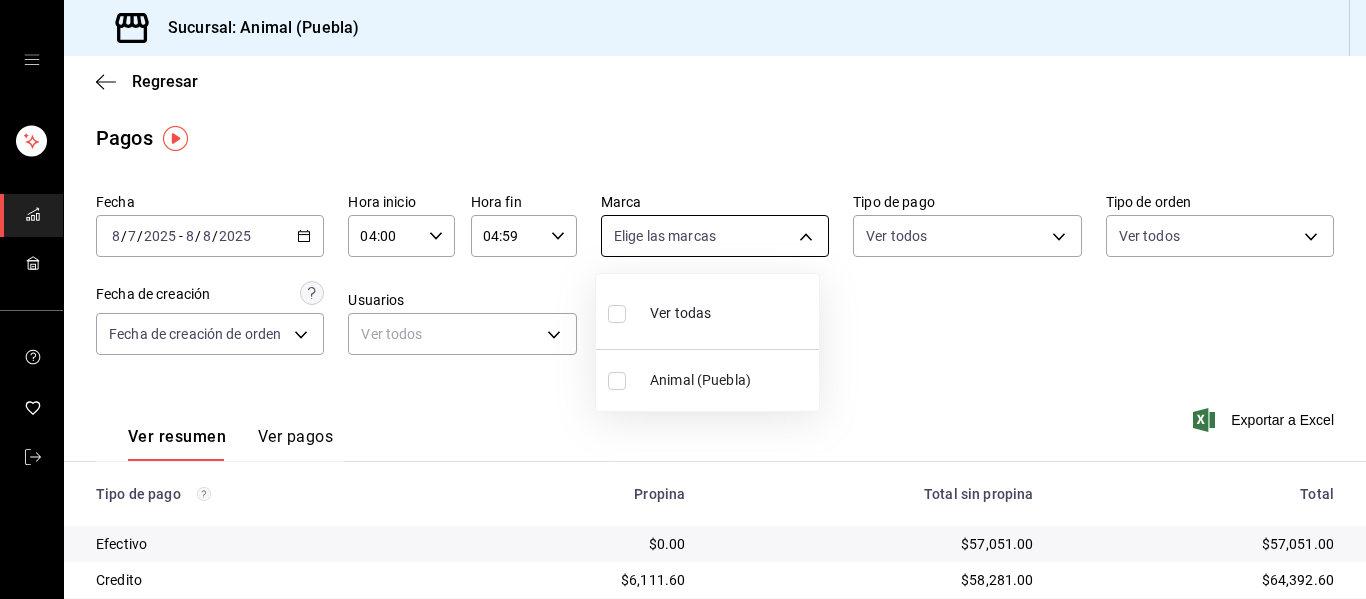 click on "Sucursal: Animal ([CITY]) Regresar Pagos Fecha [DATE] [DATE] - [DATE] [DATE] Hora inicio [TIME] Hora inicio Hora fin [TIME] Hora fin Marca Elige las marcas Tipo de pago Ver todos Tipo de orden Ver todos Fecha de creación   Fecha de creación de orden ORDER Usuarios Ver todos null Ver resumen Ver pagos Exportar a Excel Tipo de pago   Propina Total sin propina Total Efectivo $0.00 $57,051.00 $57,051.00 Credito $6,111.60 $58,281.00 $64,392.60 AMEX $0.00 $0.00 $0.00 Transferencia $0.00 $0.00 $0.00 CxC Empleados $0.00 $0.00 $0.00 CxC Clientes $0.00 $0.00 $0.00 Debito $3,807.80 $29,633.00 $33,440.80 USD $0.00 $0.00 $0.00 Total $9,919.40 $144,965.00 $154,884.40 GANA 1 MES GRATIS EN TU SUSCRIPCIÓN AQUÍ ¿Recuerdas cómo empezó tu restaurante?
Hoy puedes ayudar a un colega a tener el mismo cambio que tú viviste.
Recomienda Parrot directamente desde tu Portal Administrador.
Es fácil y rápido.
🎁 Por cada restaurante que se una, ganas 1 mes gratis. Ver video tutorial Ir a video Ver todas" at bounding box center [683, 299] 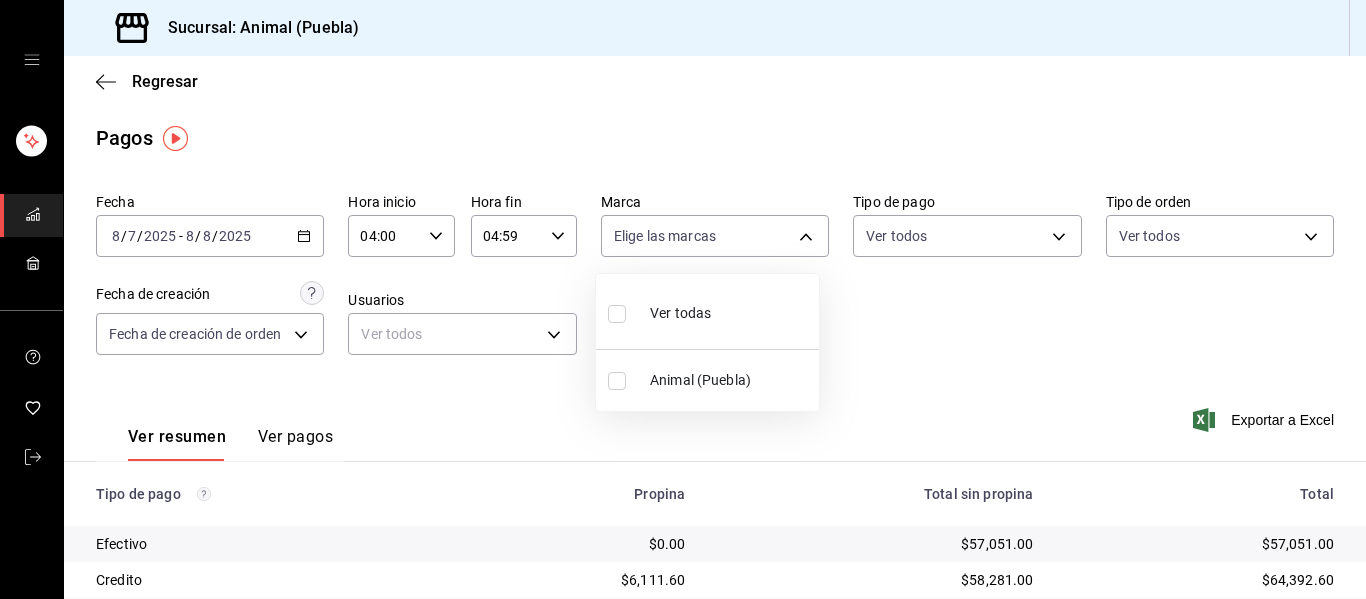 click on "Ver todas" at bounding box center [707, 311] 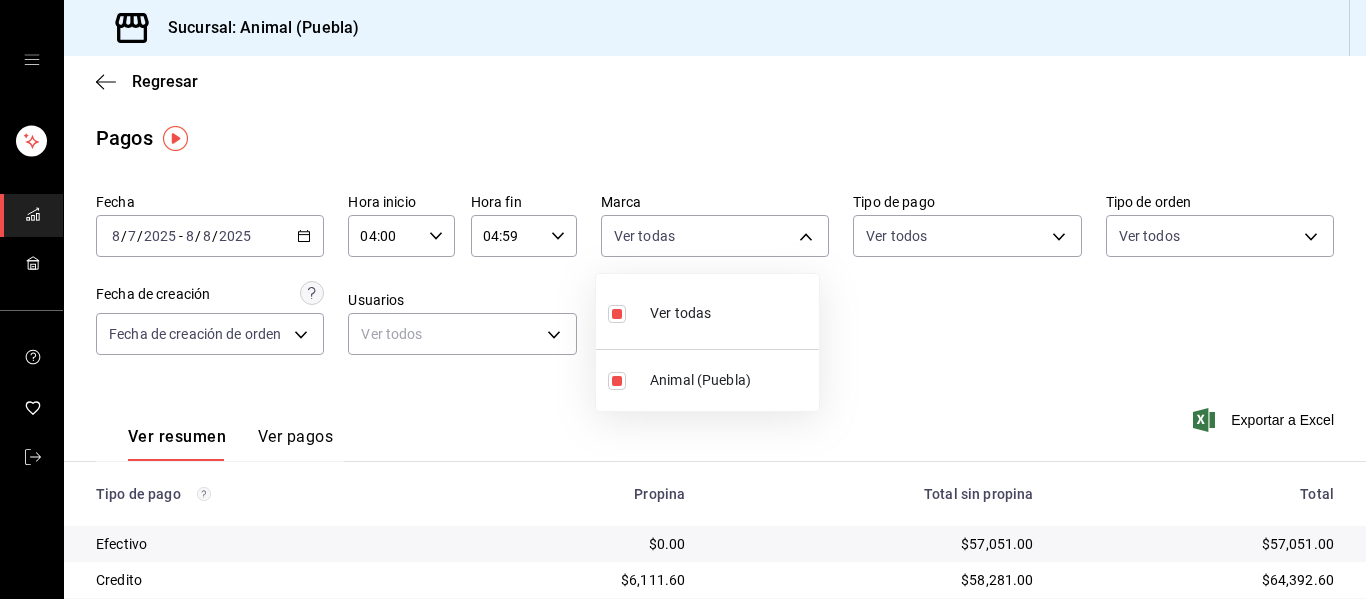 click at bounding box center (683, 299) 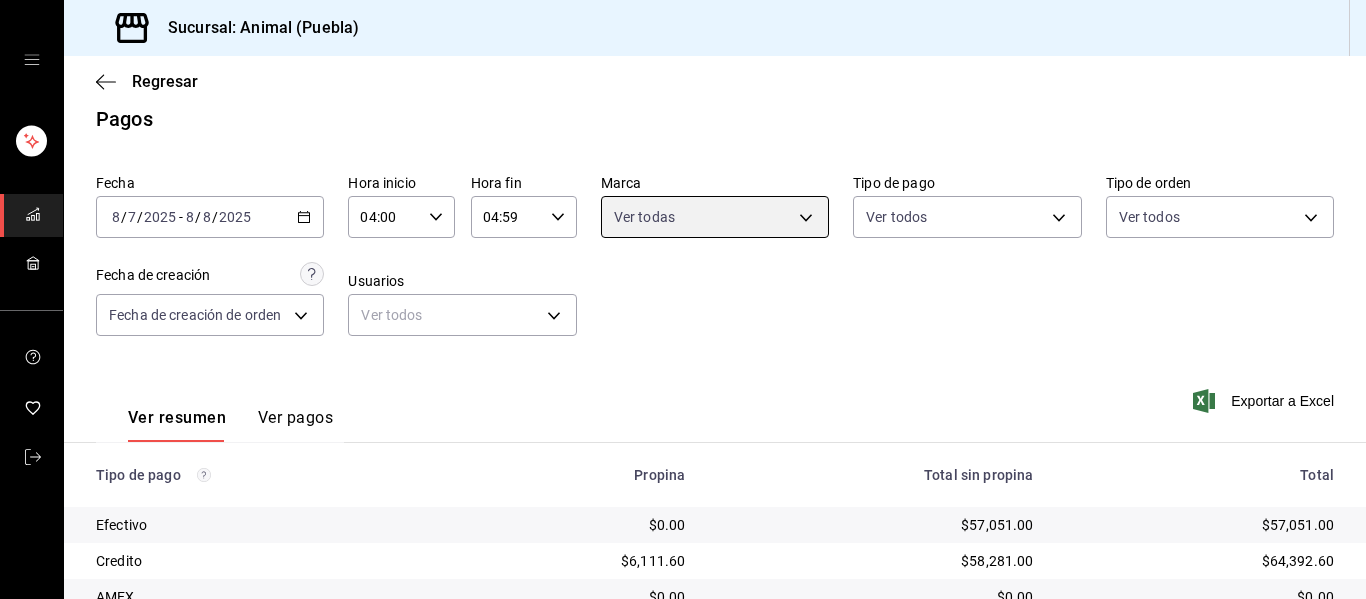 scroll, scrollTop: 0, scrollLeft: 0, axis: both 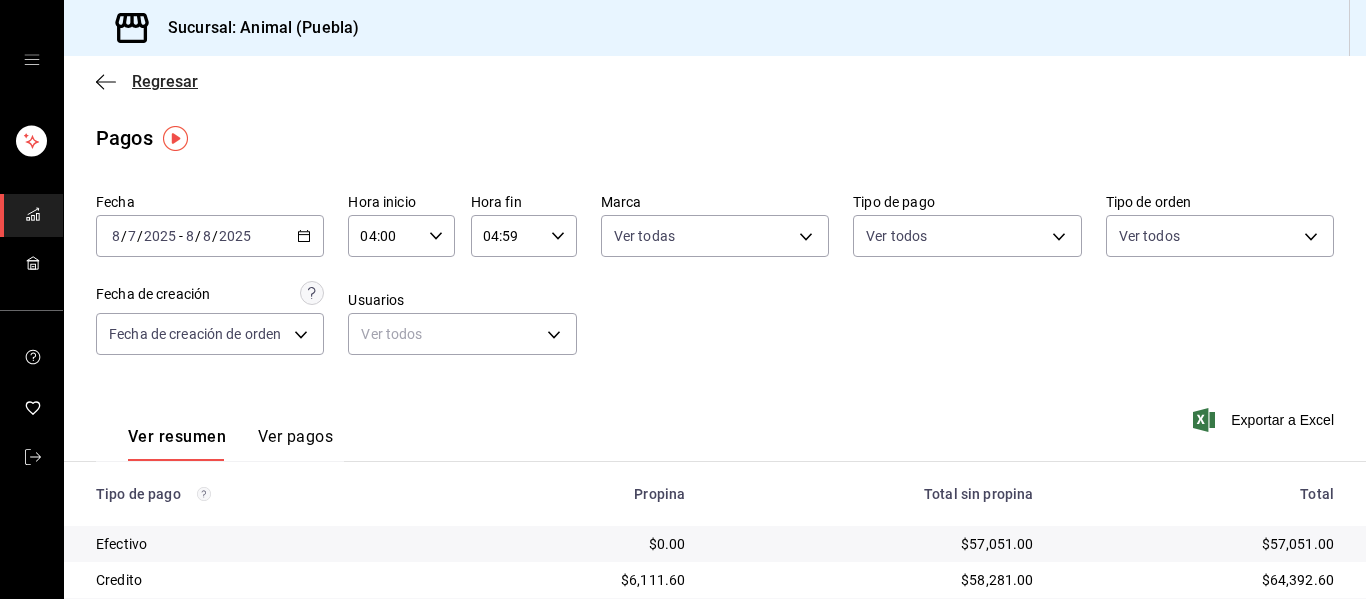 click 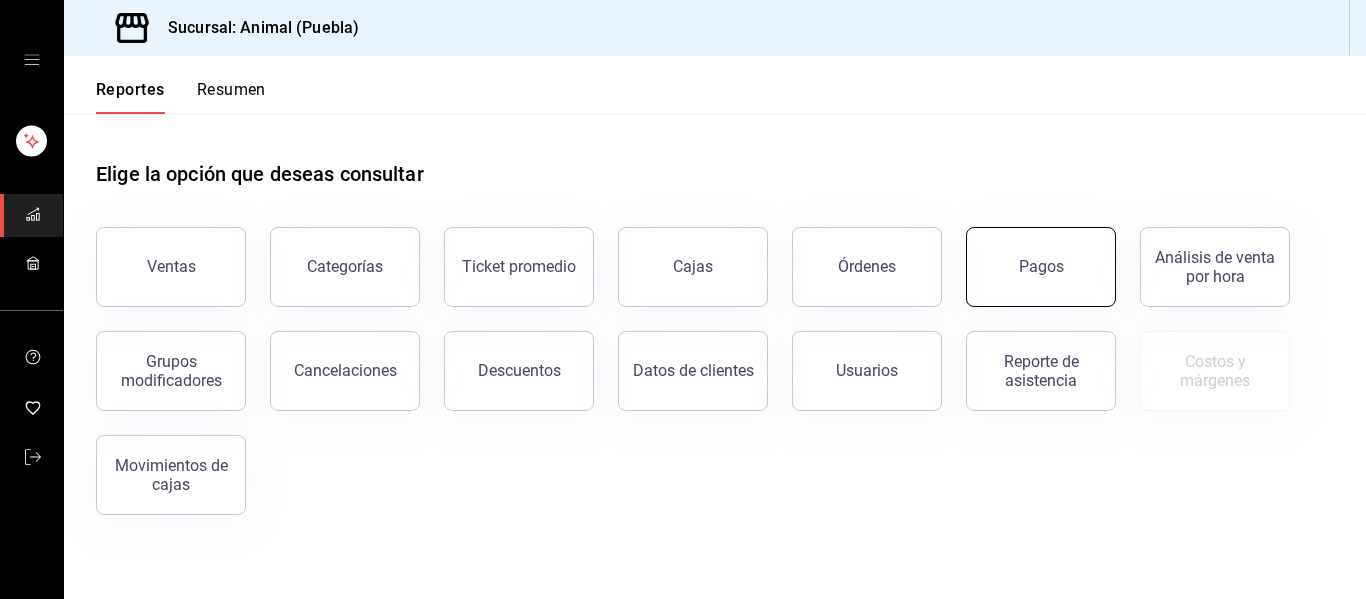 click on "Pagos" at bounding box center [1041, 267] 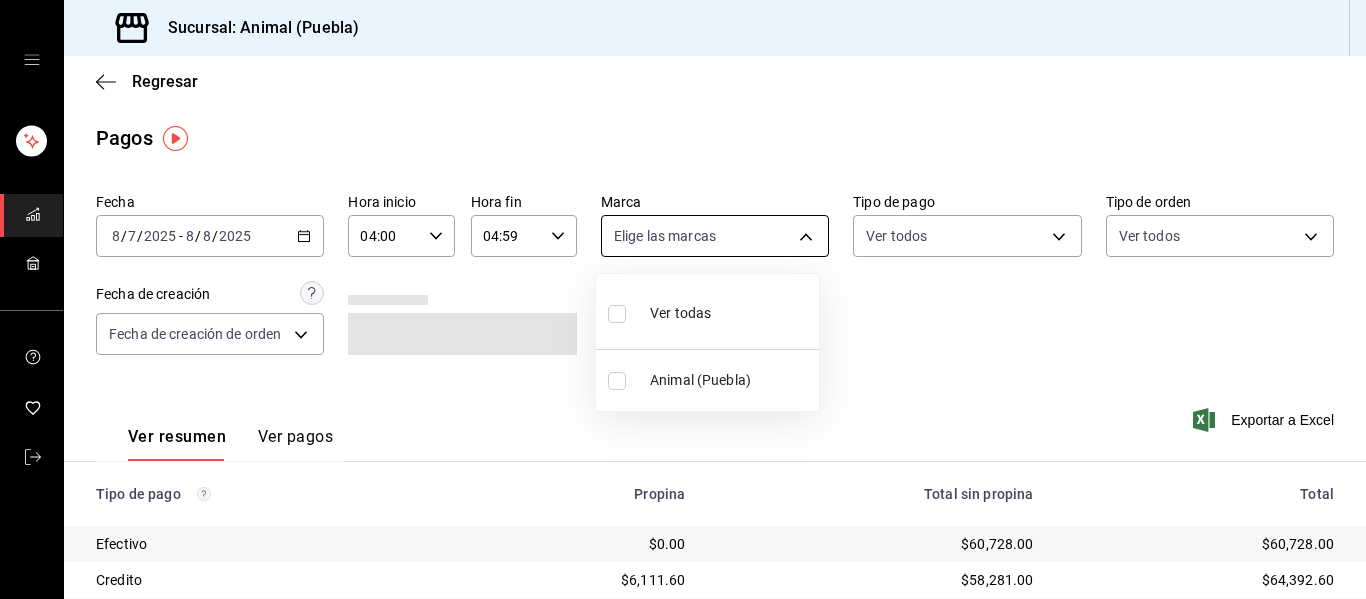click on "Sucursal: Animal ([CITY]) Regresar Pagos Fecha [DATE] [DATE] - [DATE] [DATE] Hora inicio [TIME] Hora inicio Hora fin [TIME] Hora fin Marca Elige las marcas Tipo de pago Ver todos Tipo de orden Ver todos Fecha de creación   Fecha de creación de orden ORDER Ver resumen Ver pagos Exportar a Excel Tipo de pago   Propina Total sin propina Total Efectivo $0.00 $60,728.00 $60,728.00 Credito $6,111.60 $58,281.00 $64,392.60 AMEX $0.00 $0.00 $0.00 Transferencia $0.00 $0.00 $0.00 CxC Empleados $0.00 $0.00 $0.00 CxC Clientes $0.00 $0.00 $0.00 Debito $3,807.80 $29,633.00 $33,440.80 USD $0.00 $0.00 $0.00 Total $9,919.40 $148,642.00 $158,561.40 GANA 1 MES GRATIS EN TU SUSCRIPCIÓN AQUÍ ¿Recuerdas cómo empezó tu restaurante?
Hoy puedes ayudar a un colega a tener el mismo cambio que tú viviste.
Recomienda Parrot directamente desde tu Portal Administrador.
Es fácil y rápido.
🎁 Por cada restaurante que se una, ganas 1 mes gratis. Ver video tutorial Ir a video Visitar centro de ayuda Ver todas" at bounding box center [683, 299] 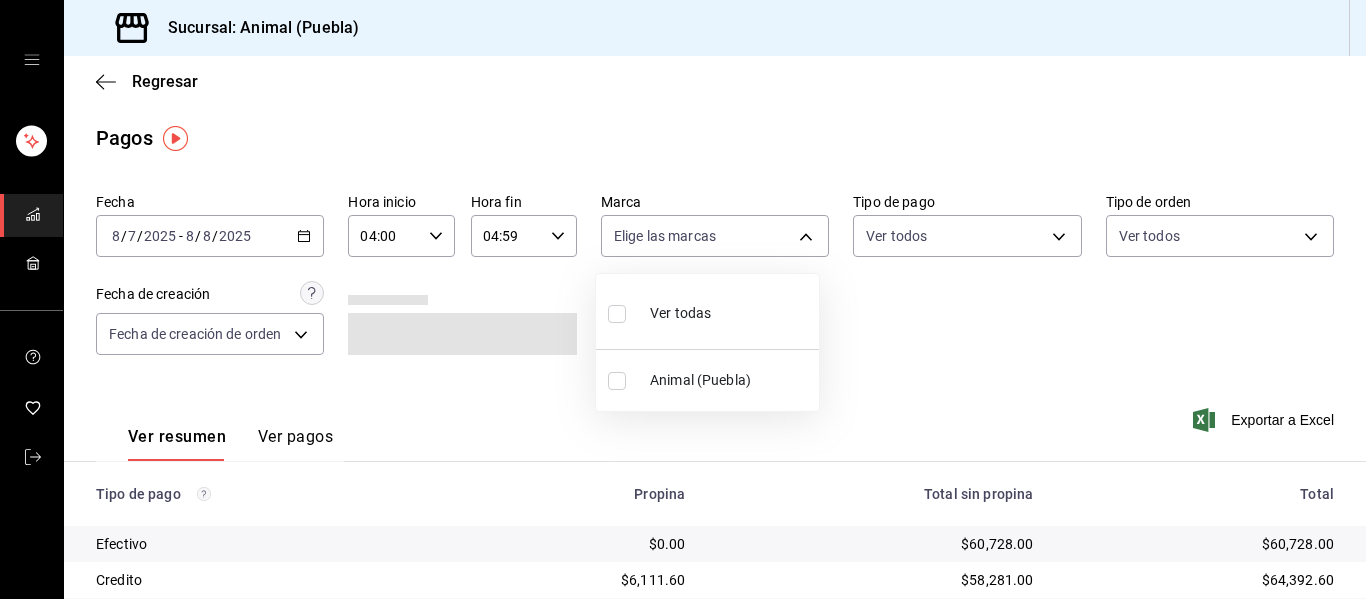 click on "Ver todas" at bounding box center (707, 311) 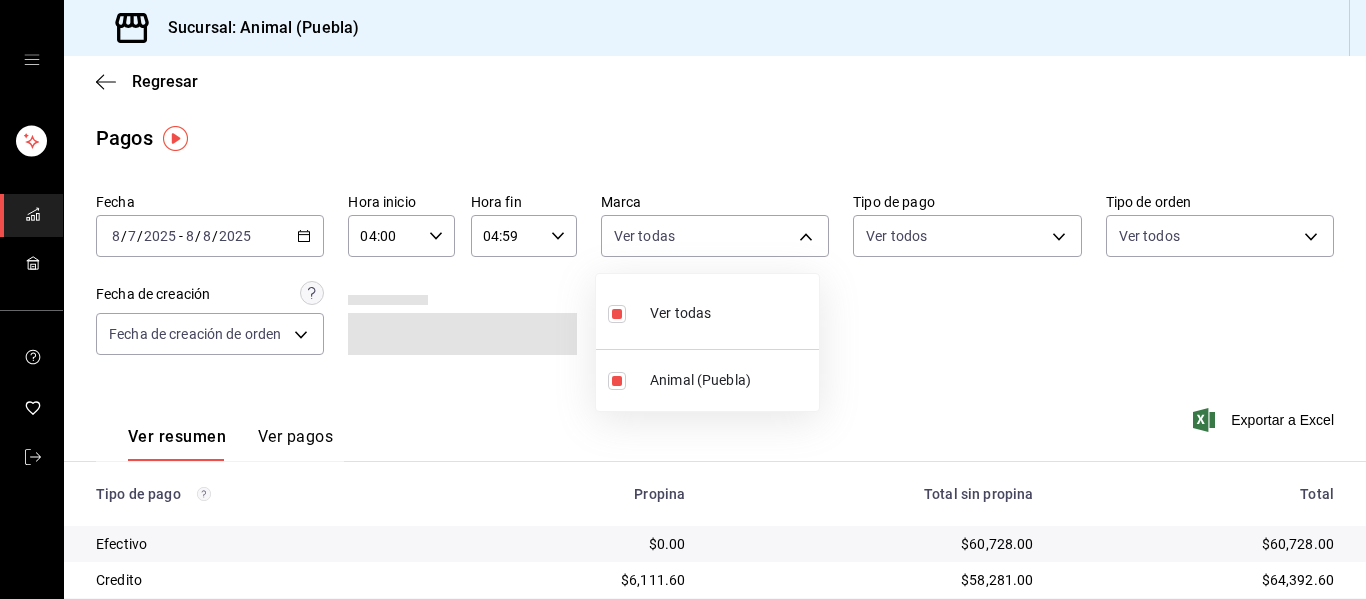 click at bounding box center [683, 299] 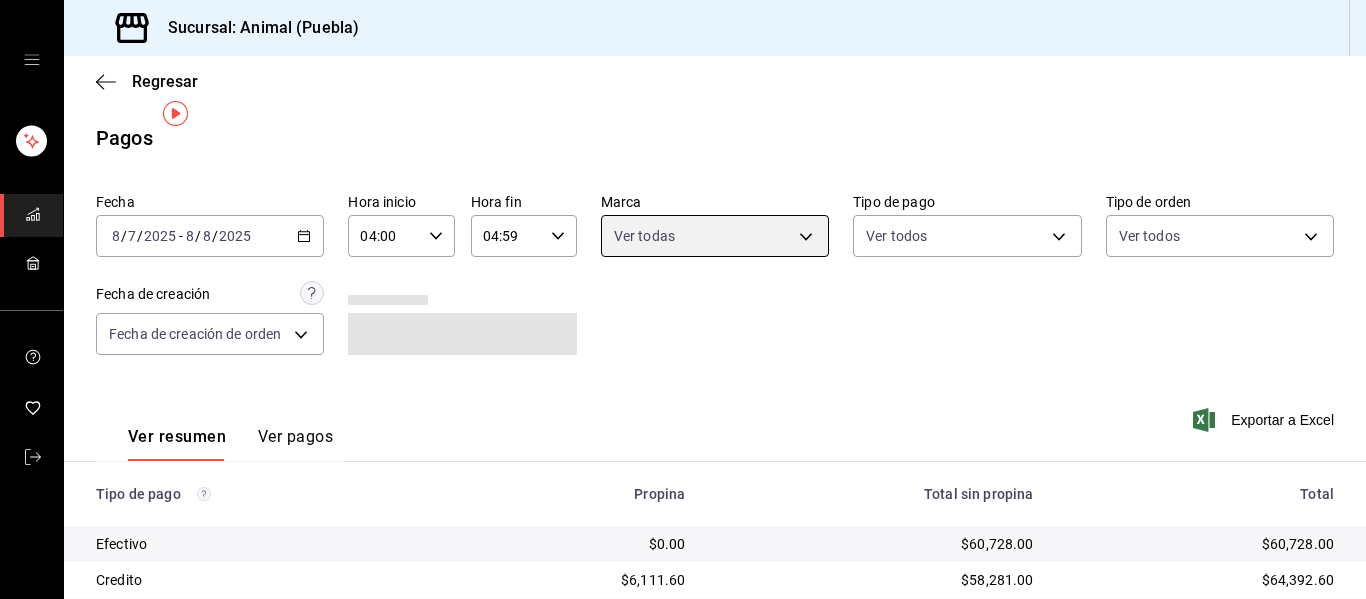 scroll, scrollTop: 284, scrollLeft: 0, axis: vertical 